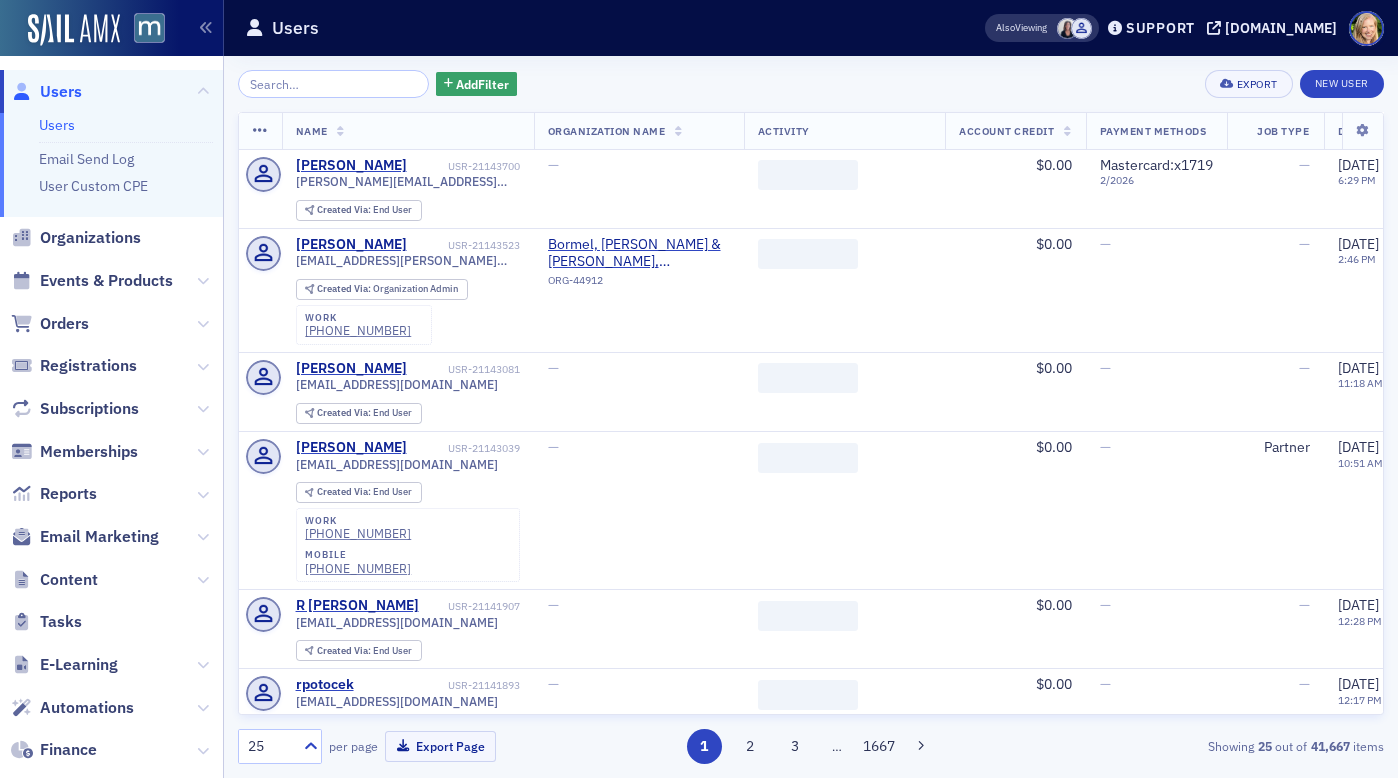scroll, scrollTop: 0, scrollLeft: 0, axis: both 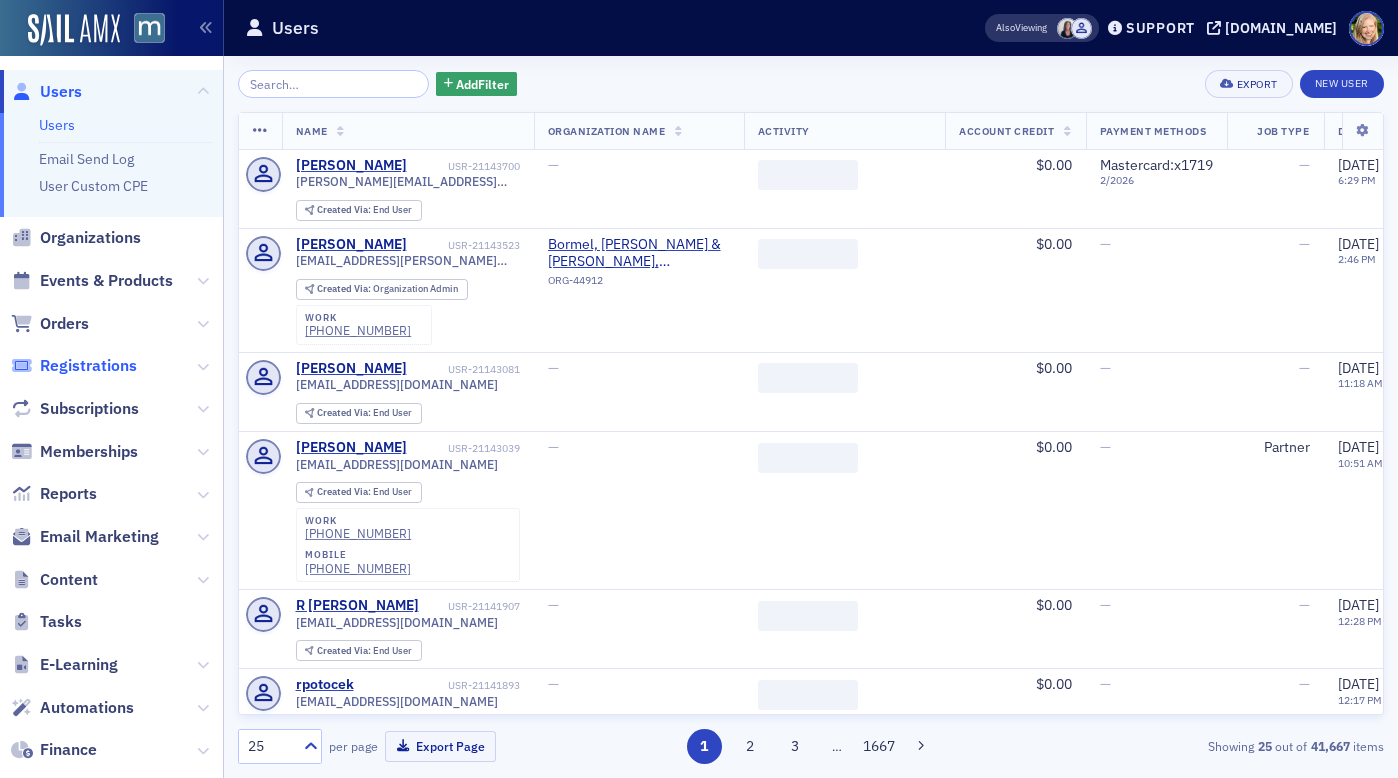 click on "Registrations" 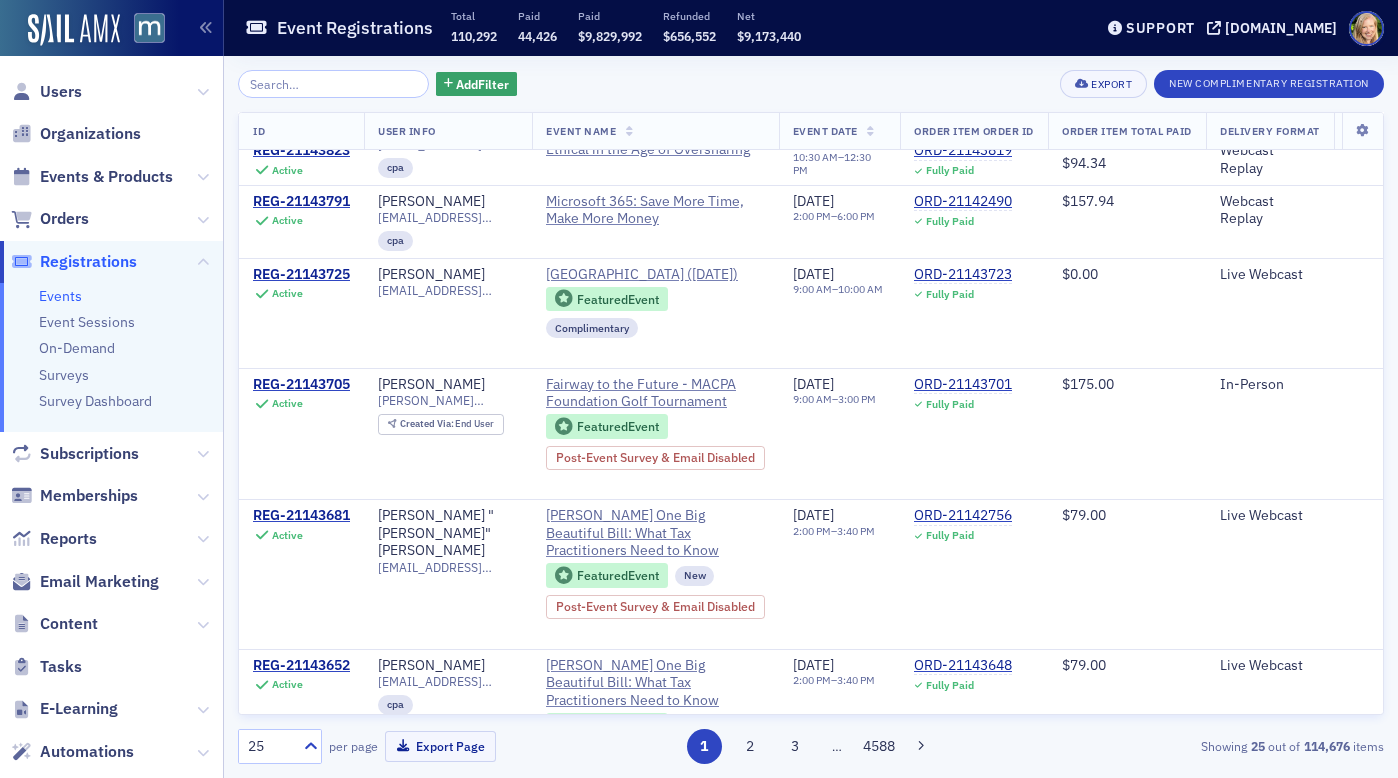 scroll, scrollTop: 658, scrollLeft: 0, axis: vertical 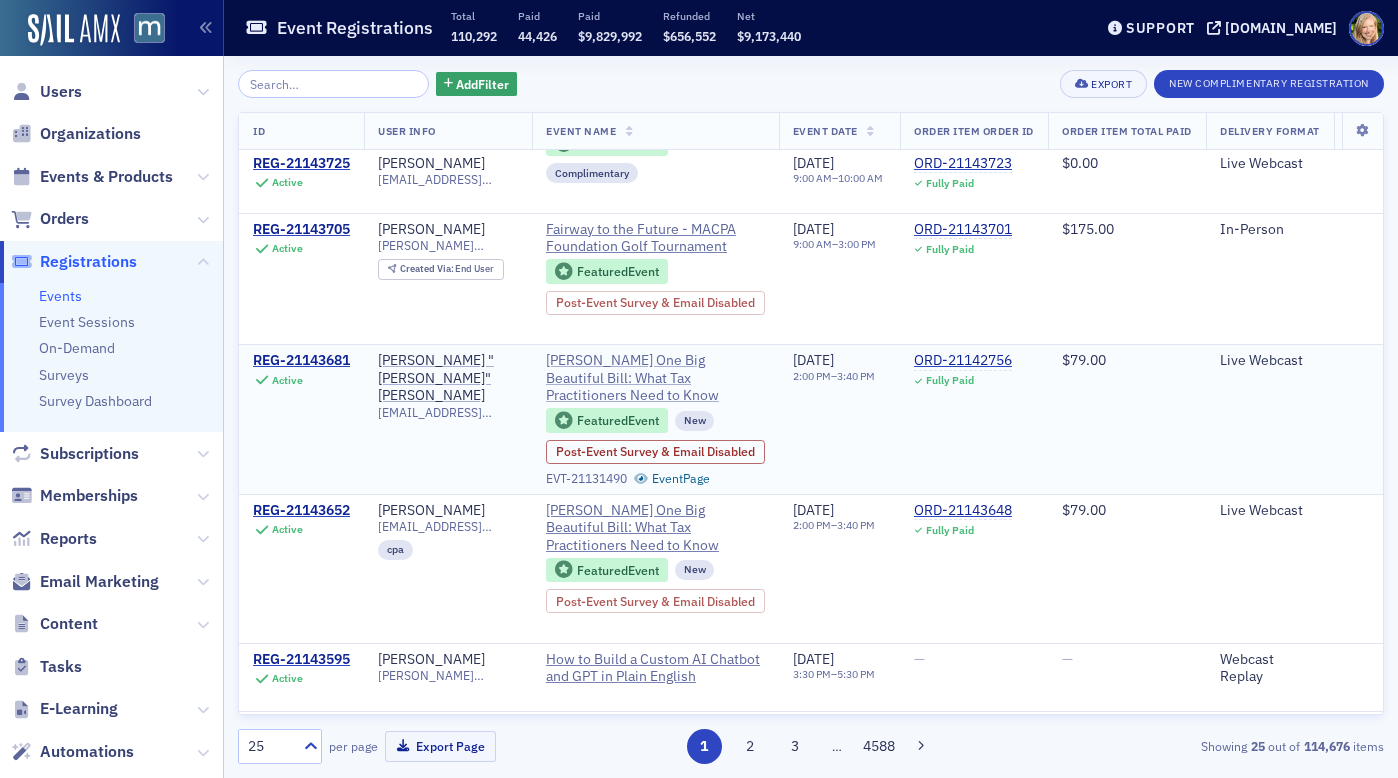 click on "[PERSON_NAME] One Big Beautiful Bill: What Tax Practitioners Need to Know" 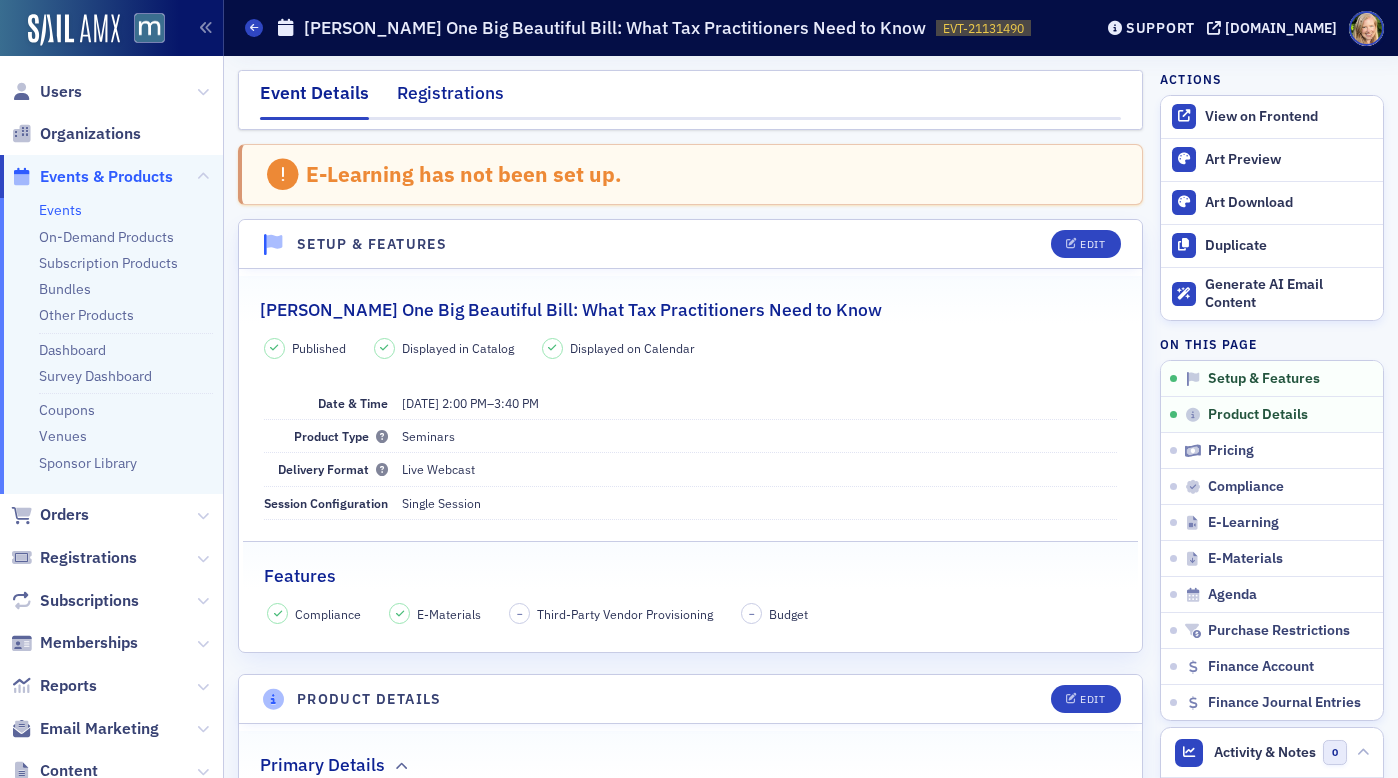 click on "Registrations" 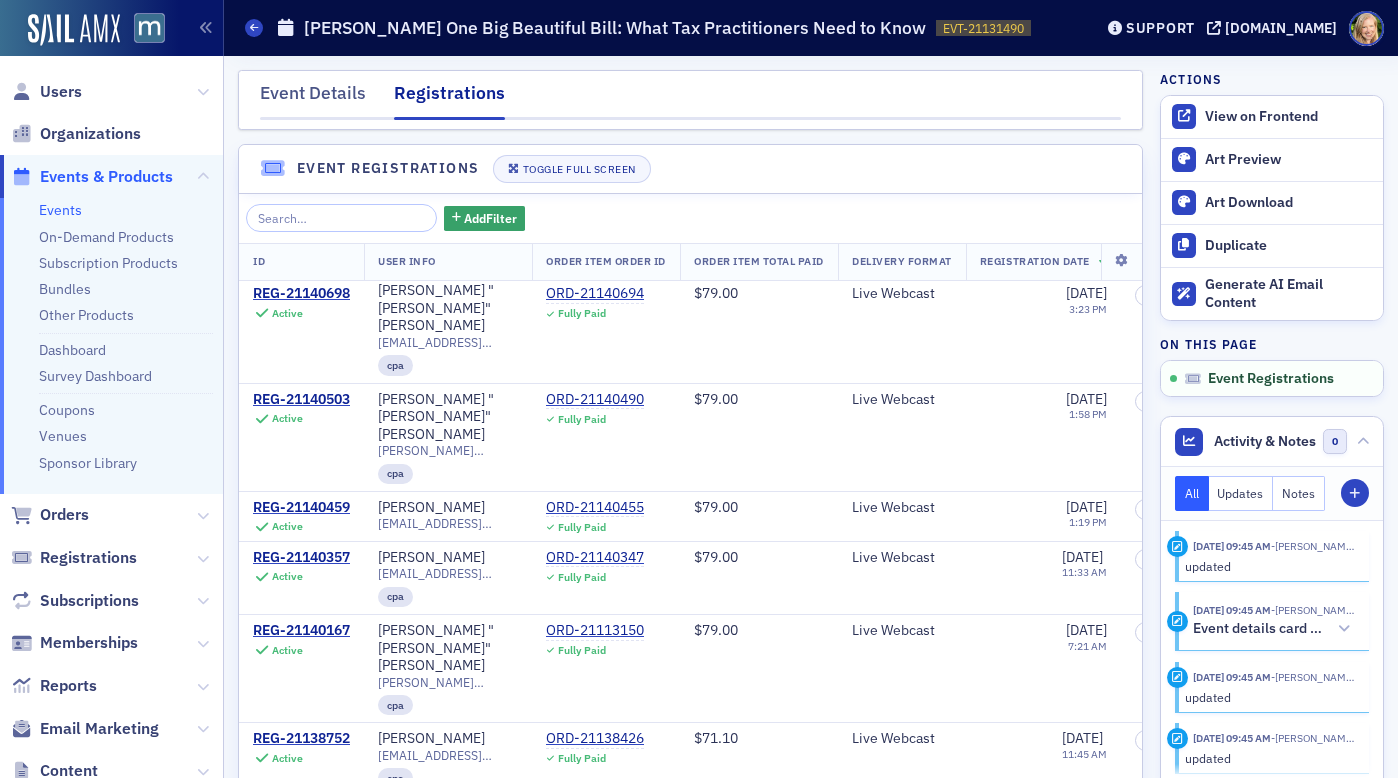 scroll, scrollTop: 1224, scrollLeft: 0, axis: vertical 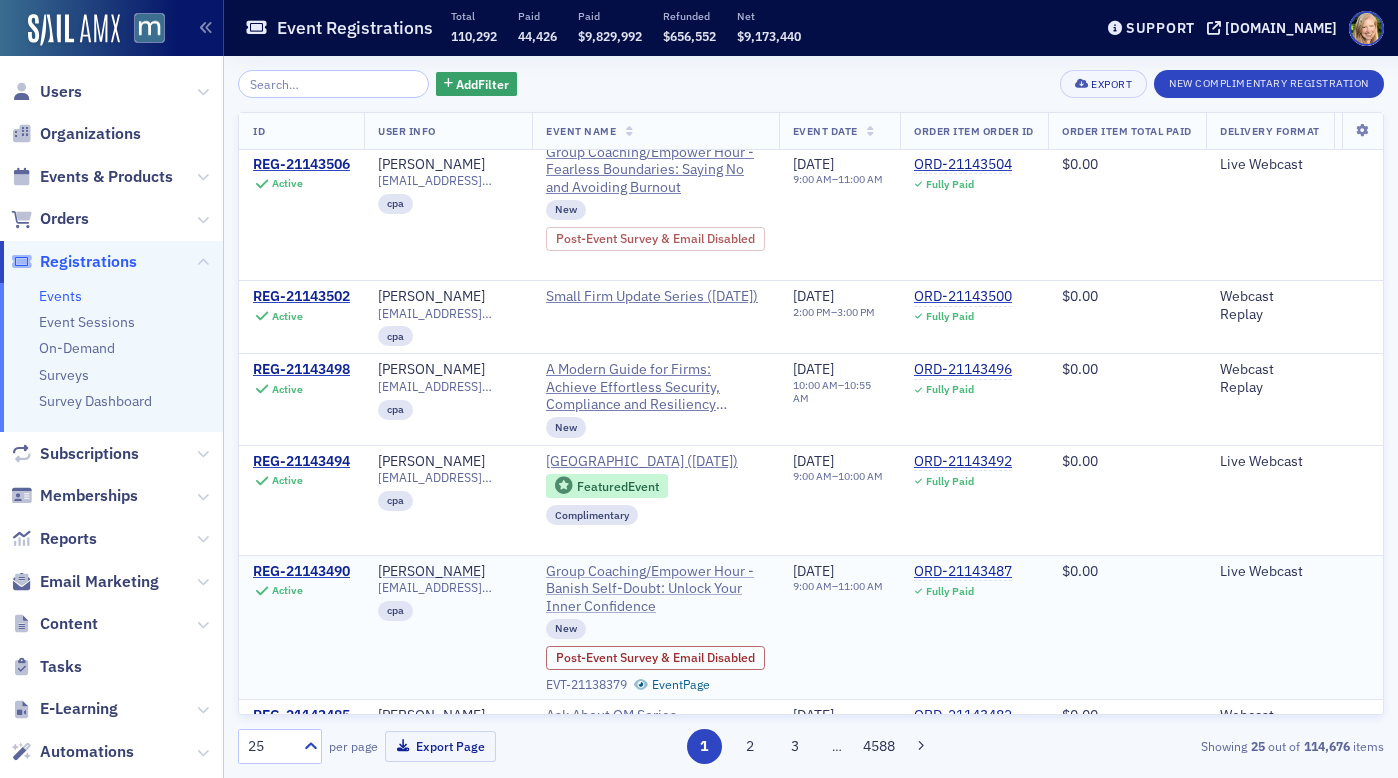 click on "Group Coaching/Empower Hour - Banish Self-Doubt:  Unlock Your Inner Confidence" 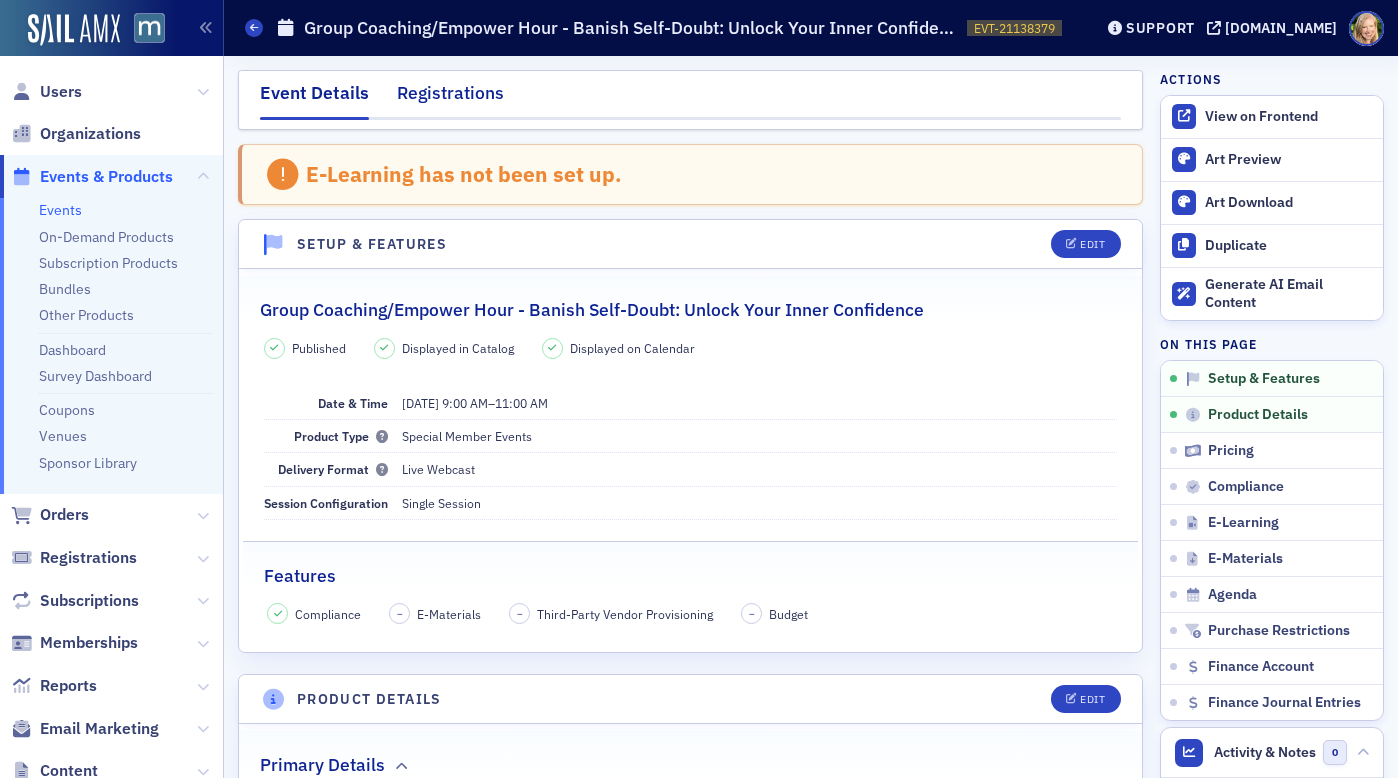 click on "Registrations" 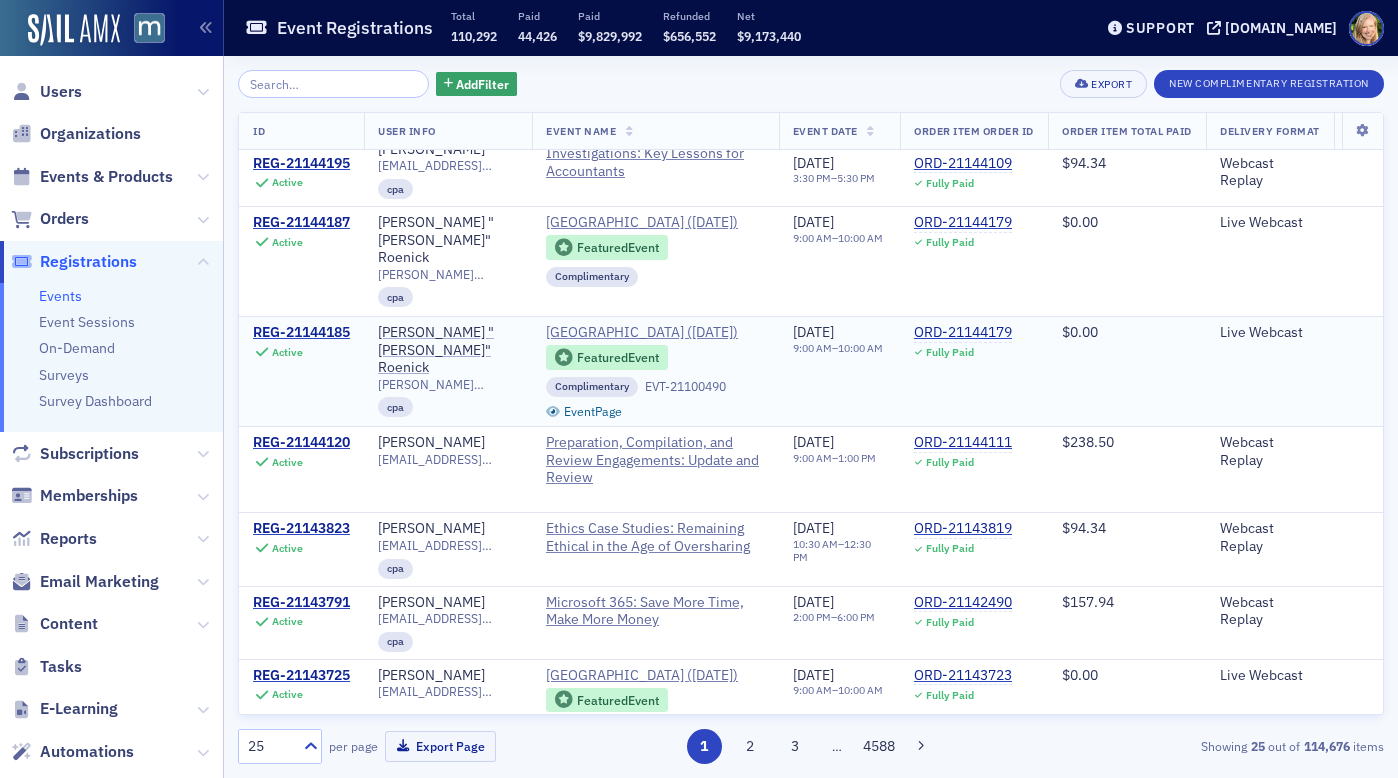 scroll, scrollTop: 0, scrollLeft: 0, axis: both 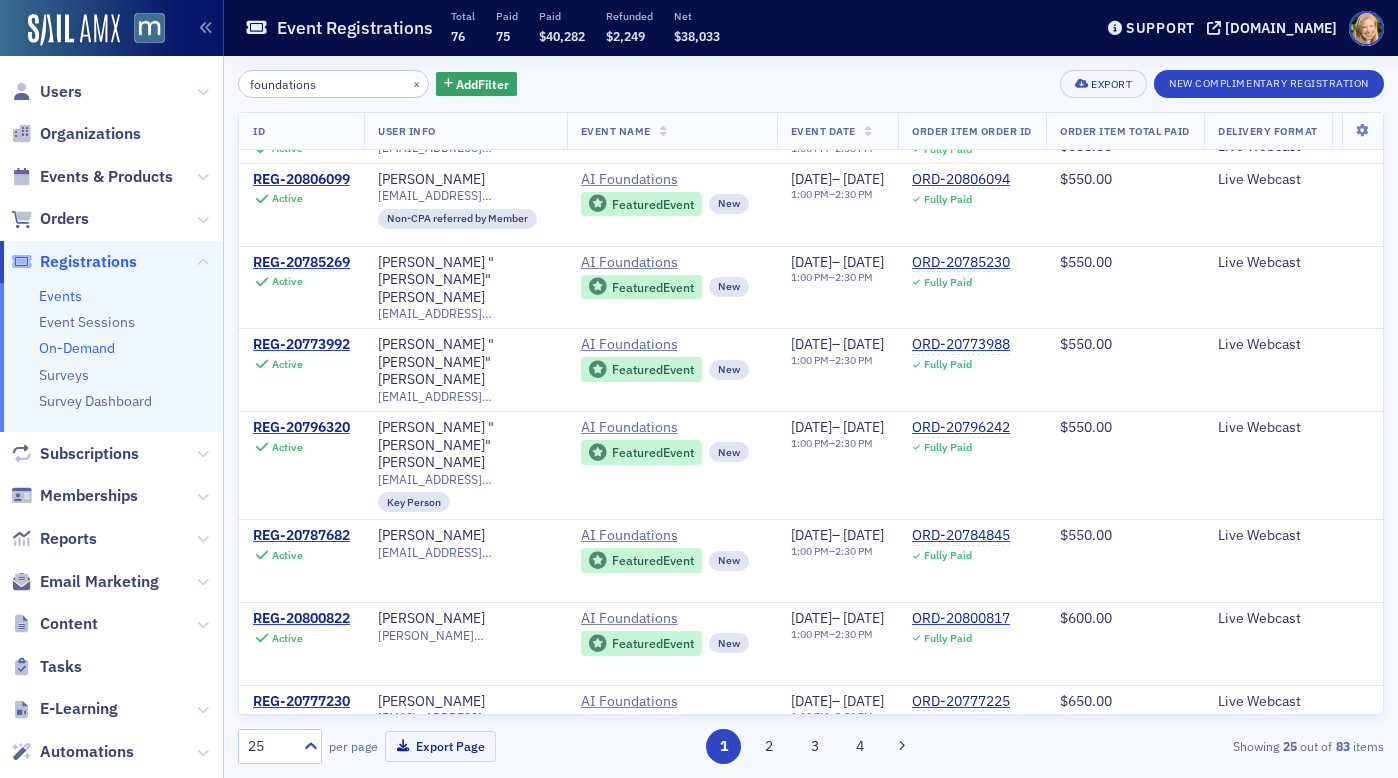 type on "foundations" 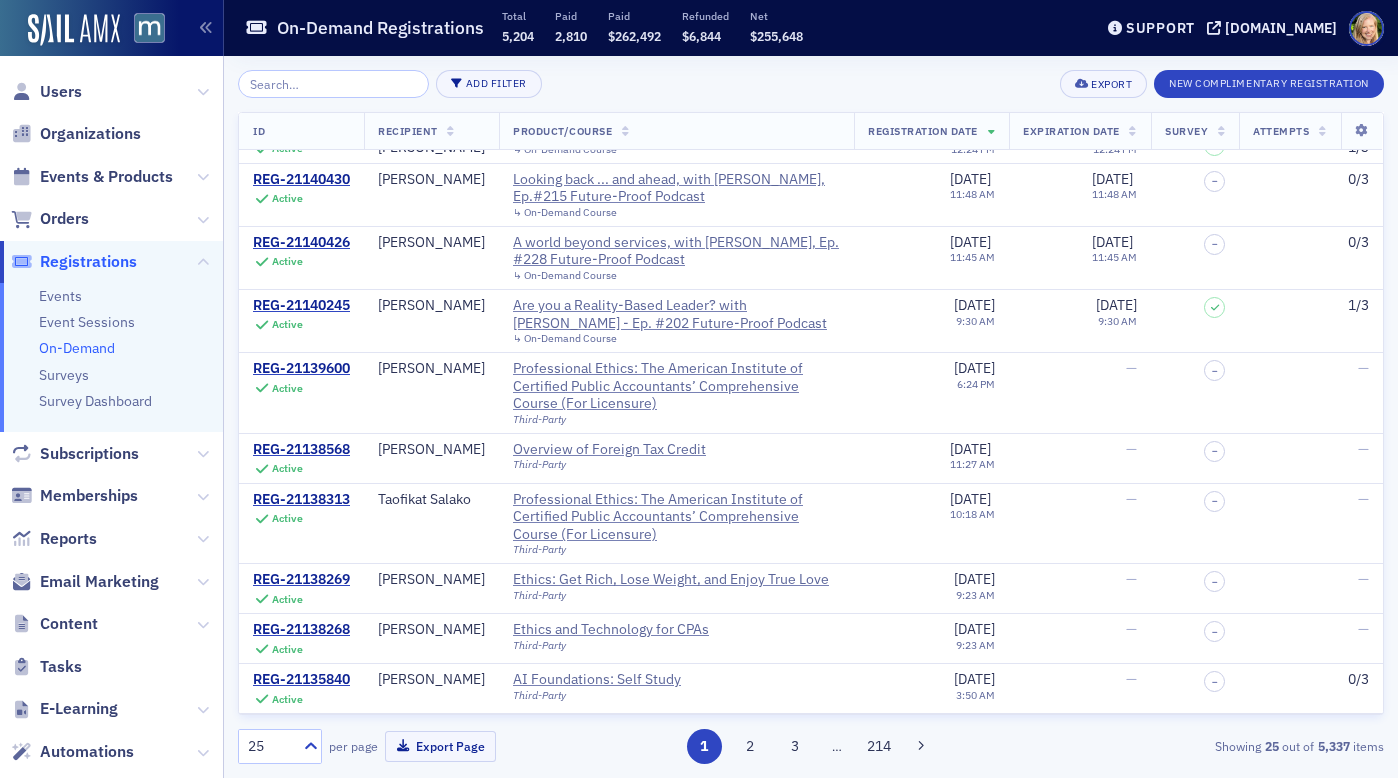 scroll, scrollTop: 766, scrollLeft: 0, axis: vertical 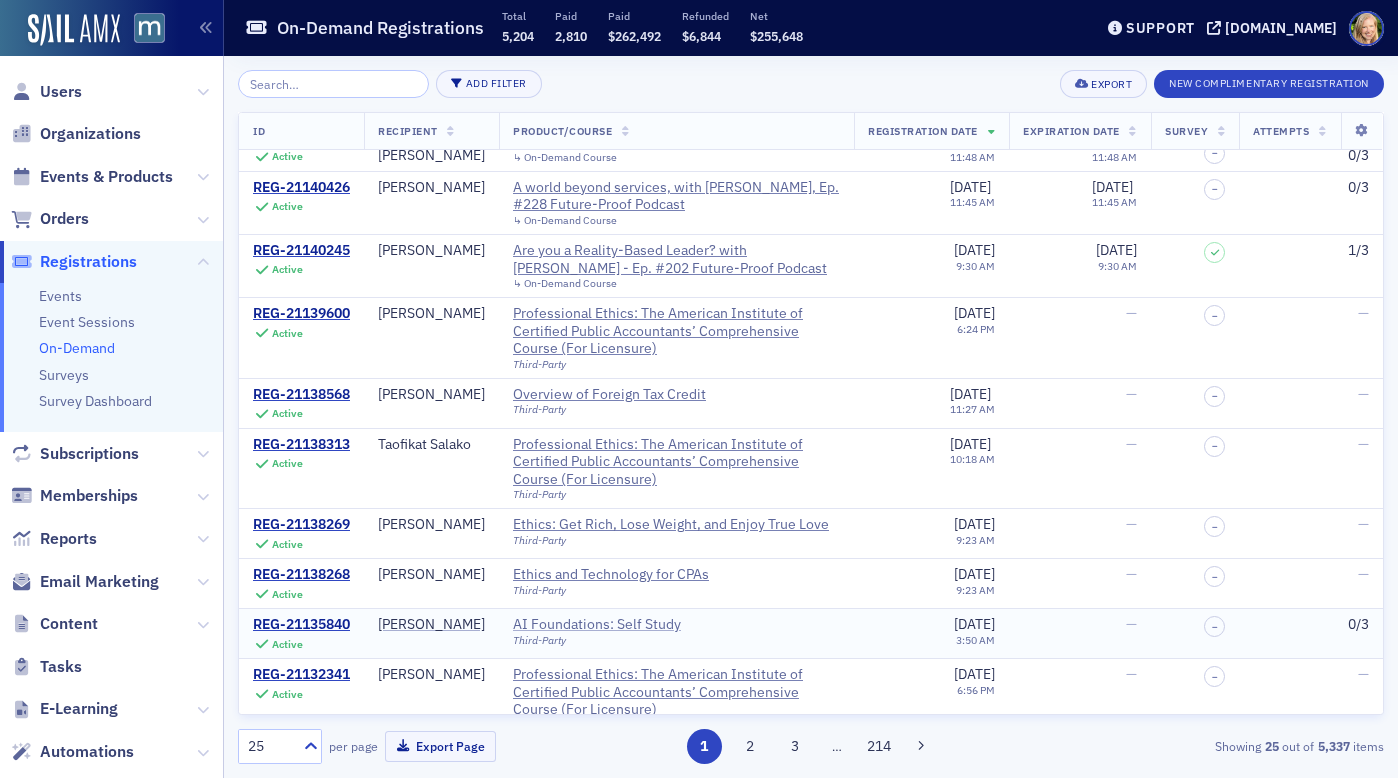 click on "AI Foundations: Self Study" 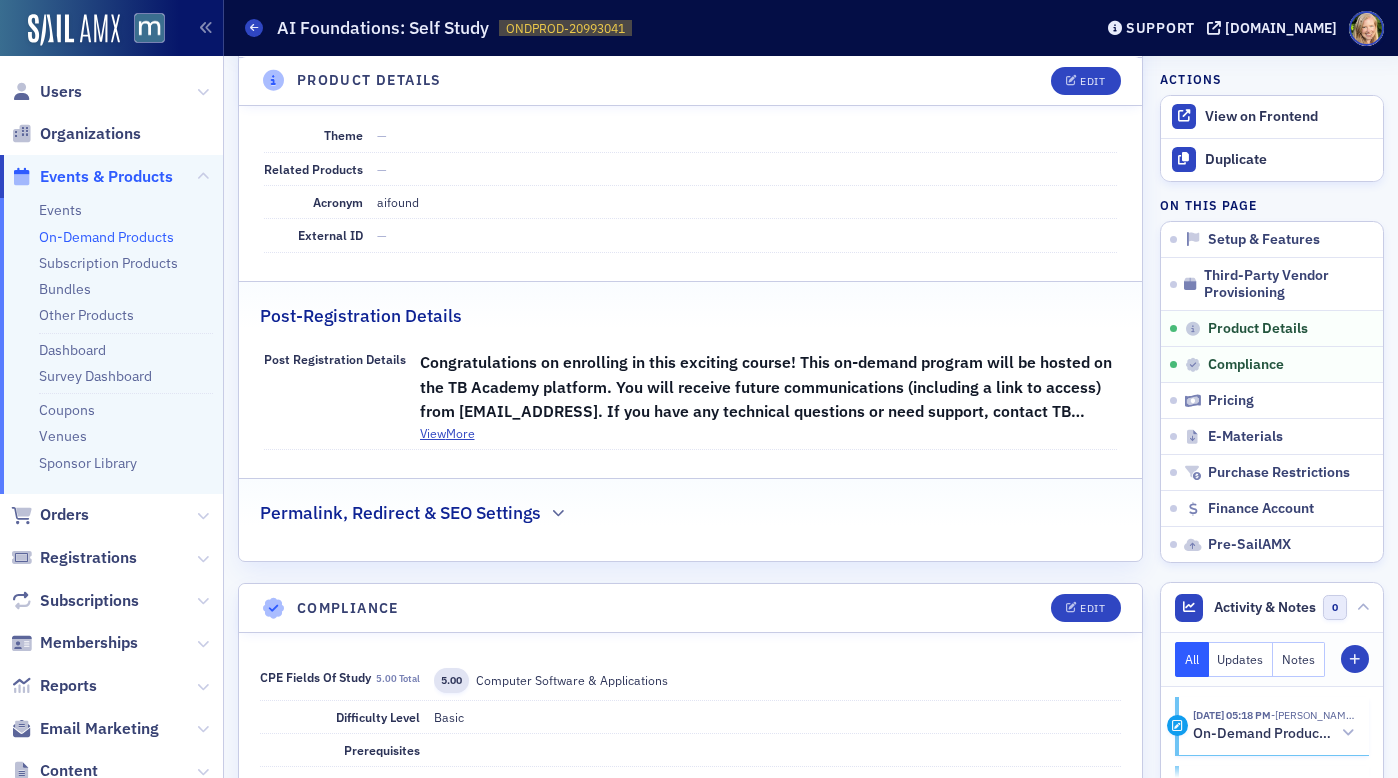 scroll, scrollTop: 0, scrollLeft: 0, axis: both 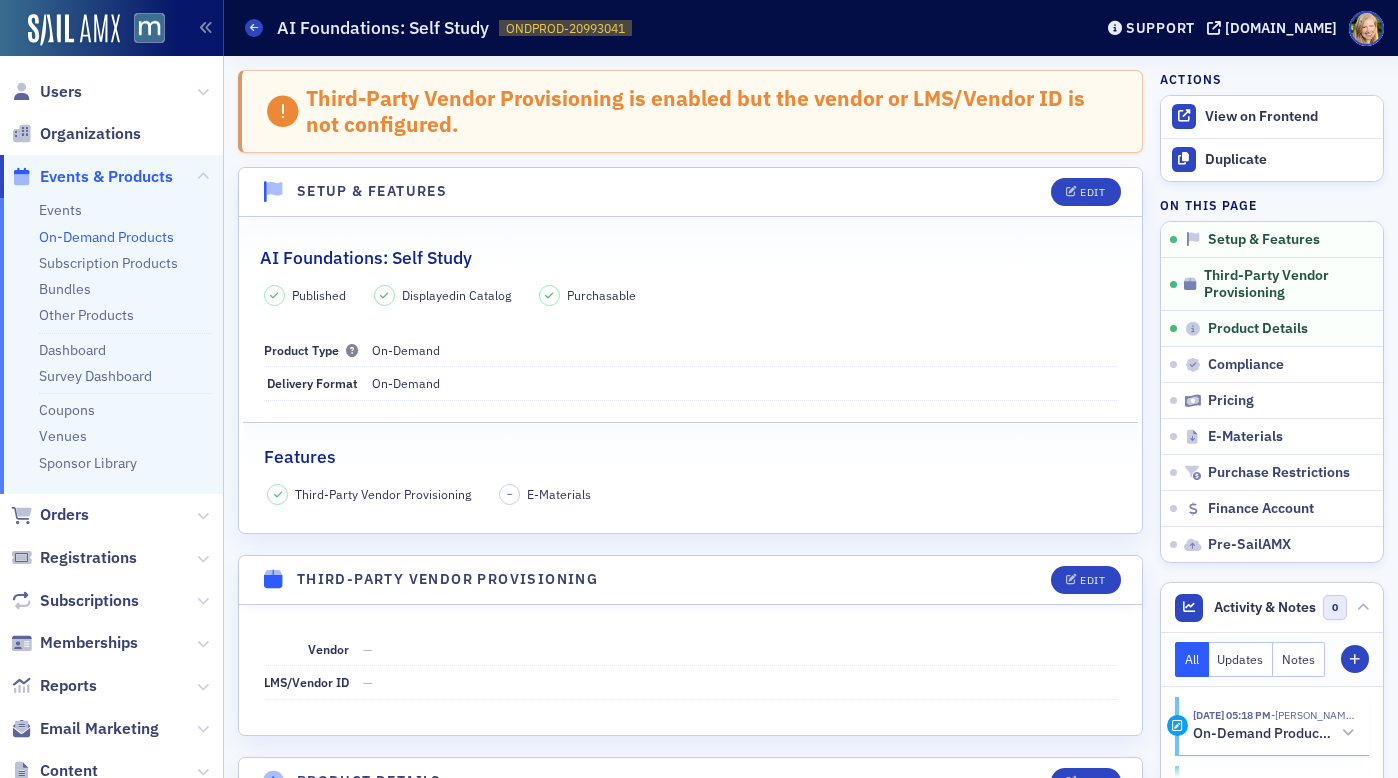 click on "Orders" 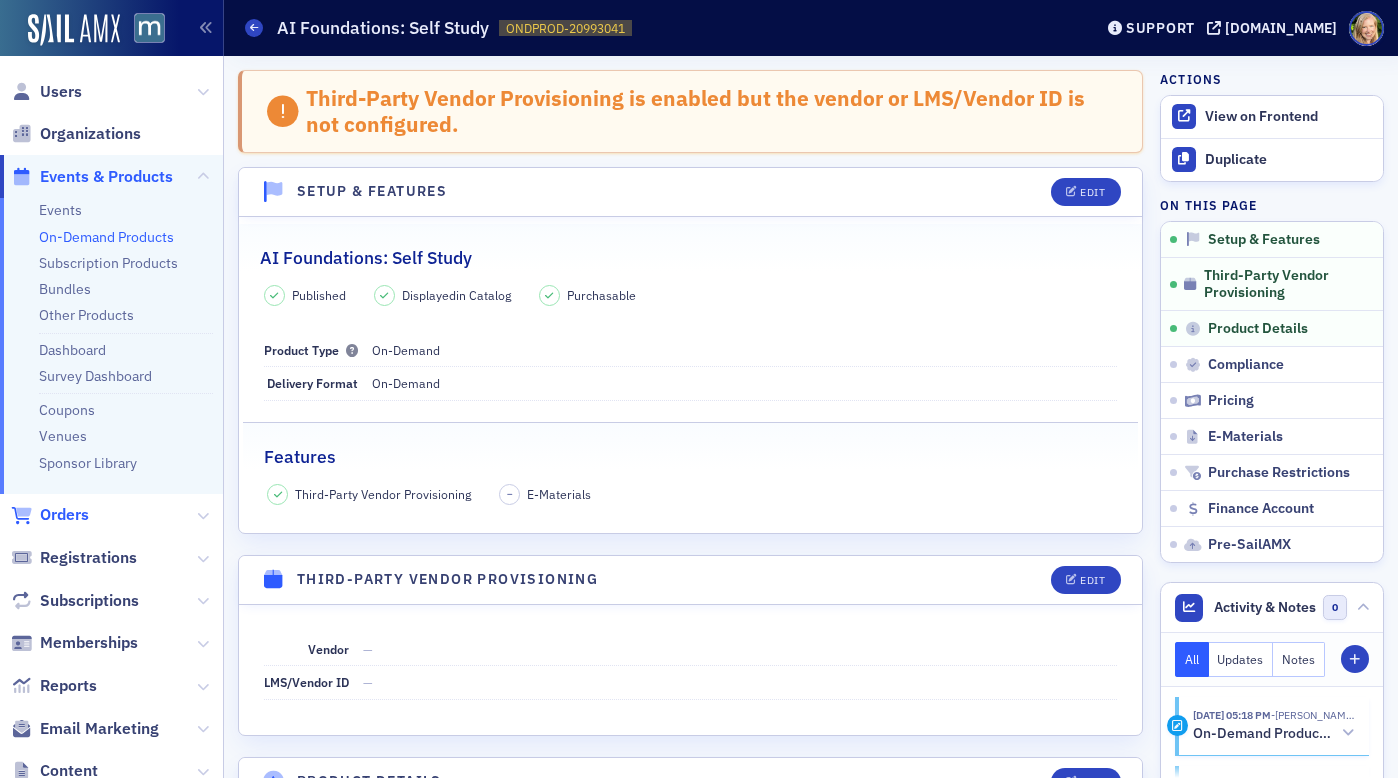 click on "Orders" 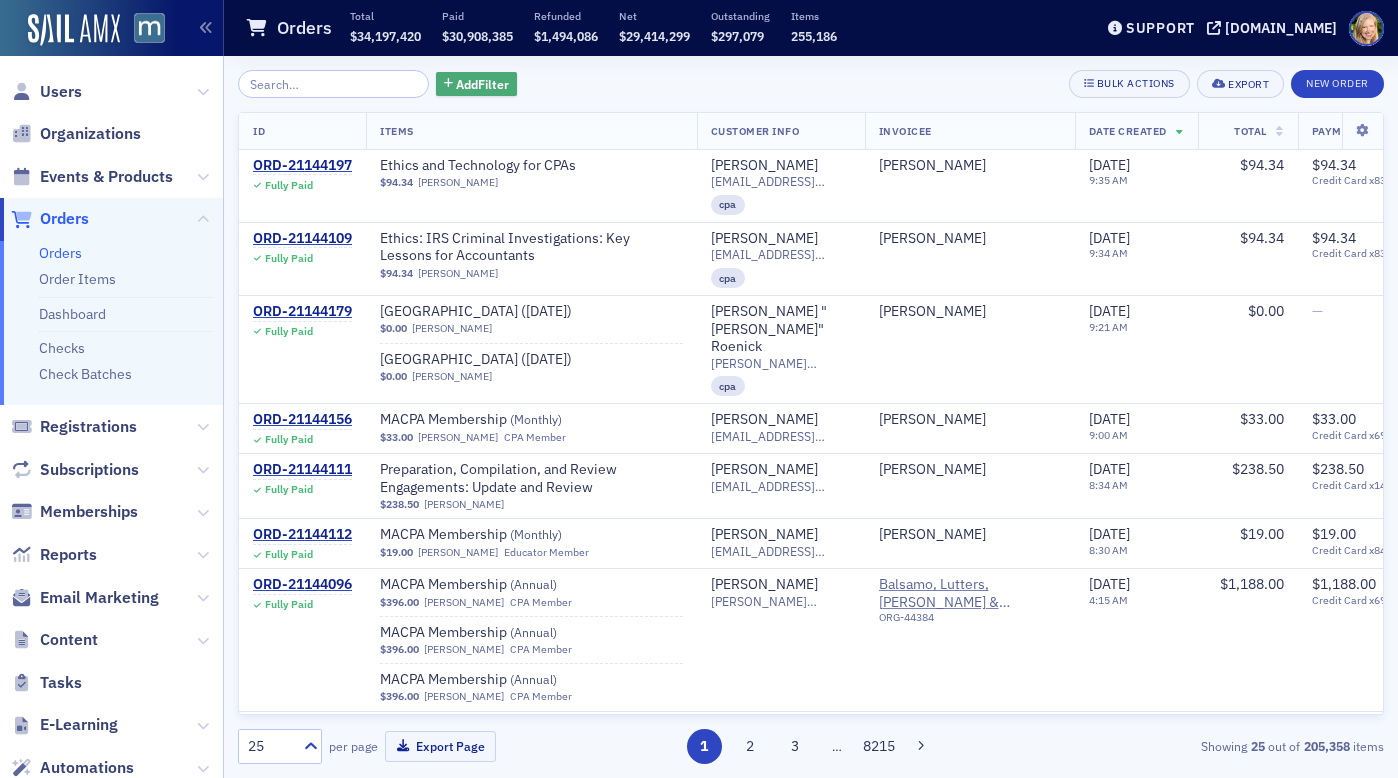 click on "Add  Filter" 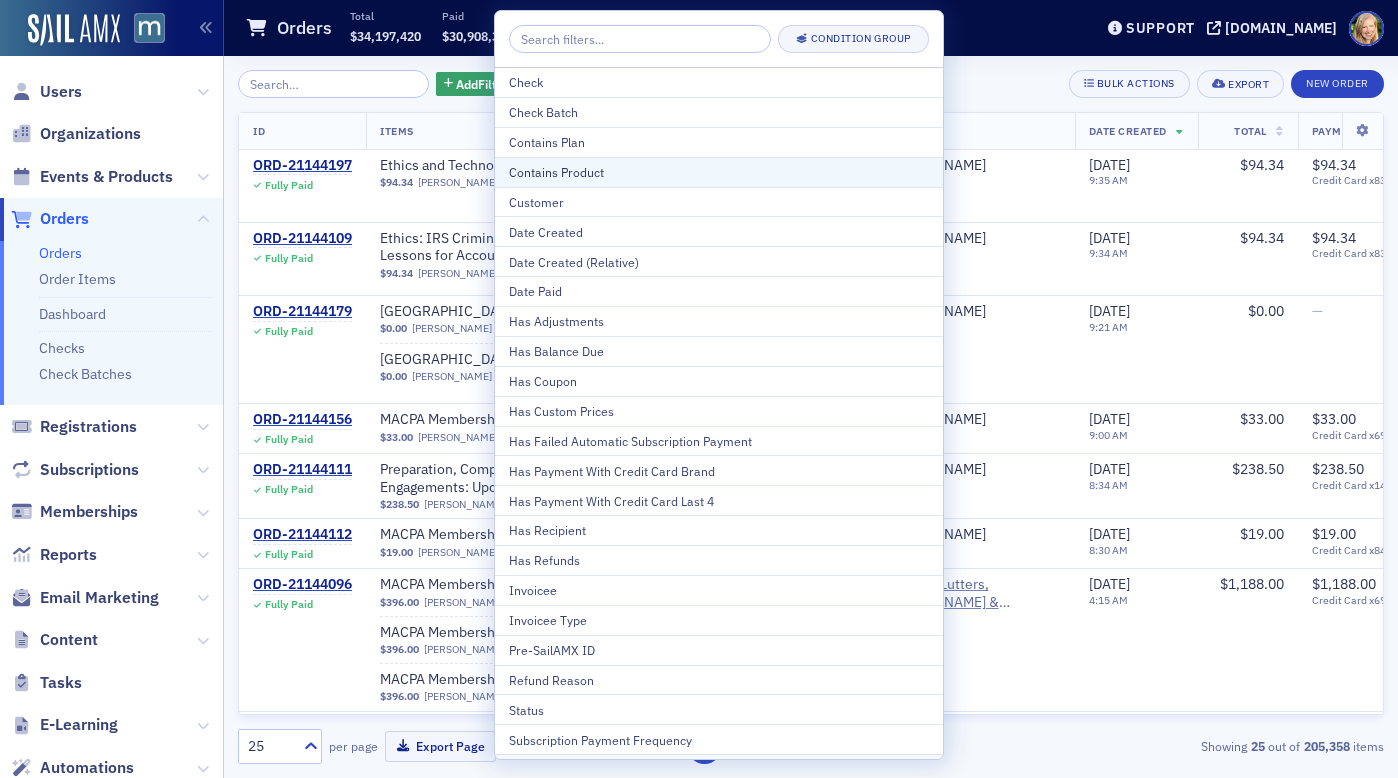 click on "Contains Product" at bounding box center [719, 172] 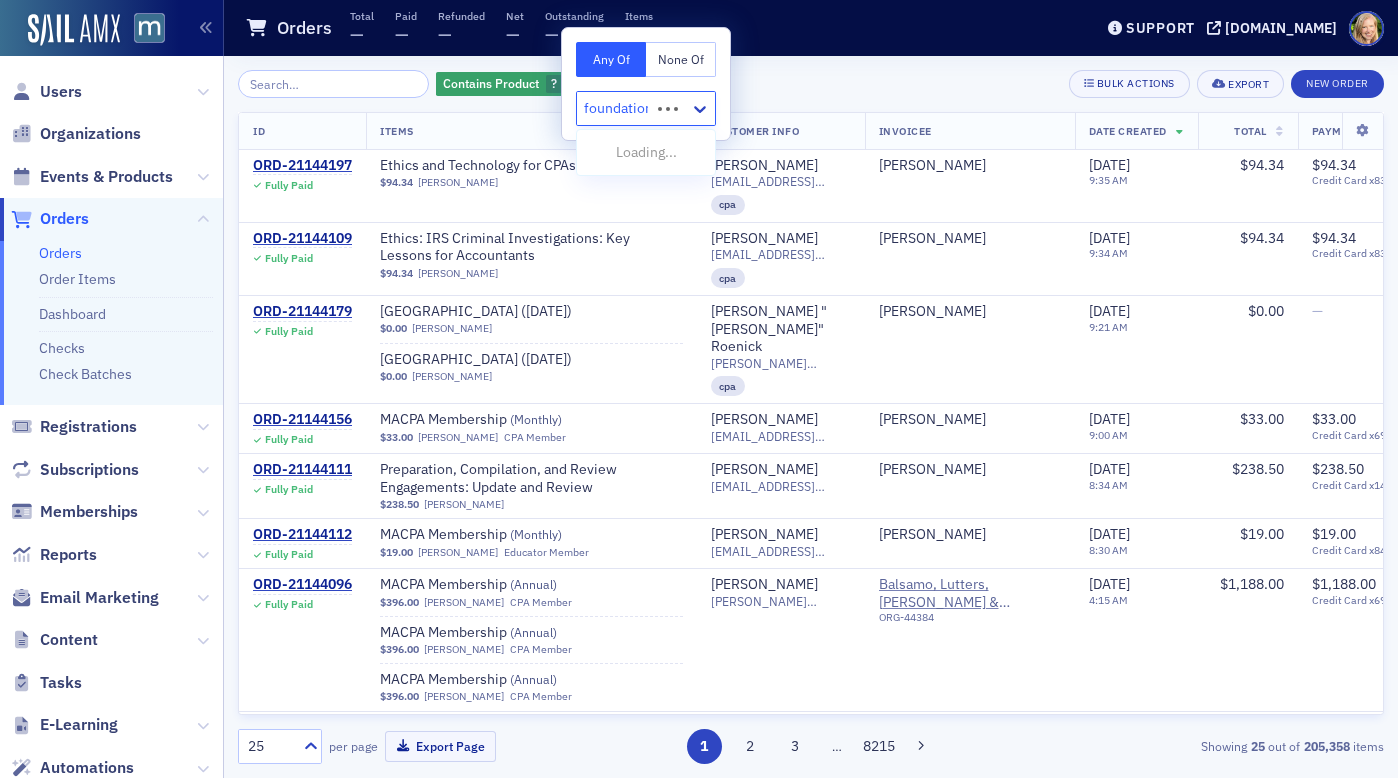 type on "foundations" 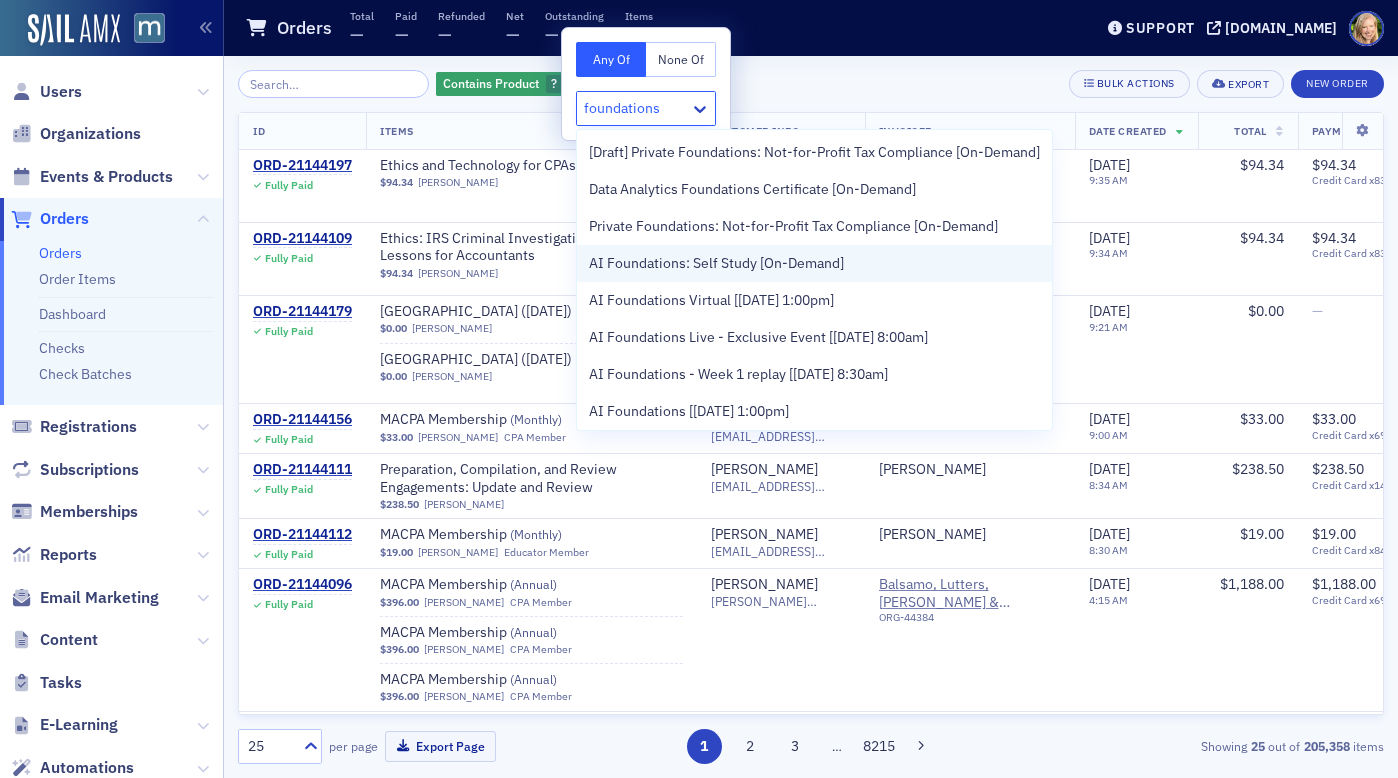 click on "AI Foundations: Self Study [On-Demand]" at bounding box center (716, 263) 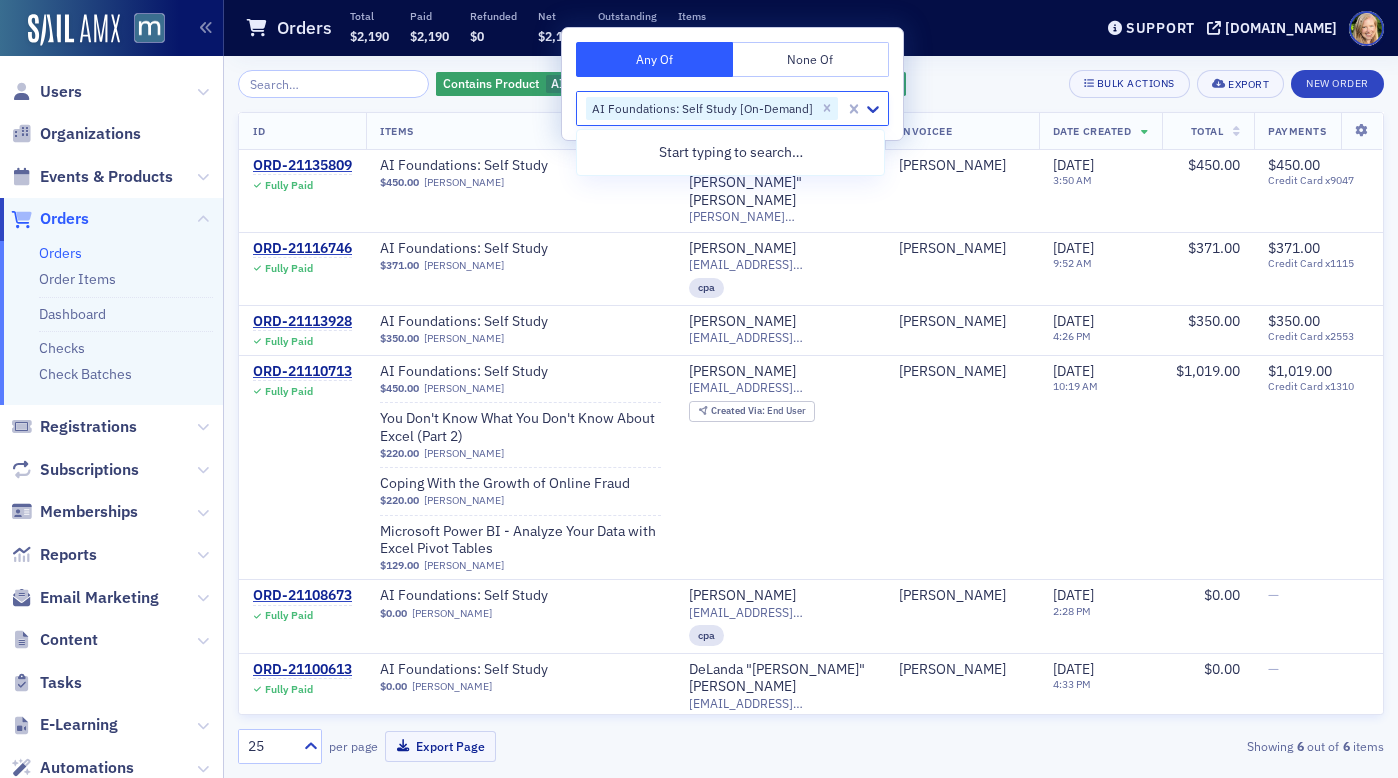 click on "Contains Product AI Foundations: Self Study [On-Demand] Add  Filter Bulk Actions Export New Order ID   Items   Customer Info   Invoicee   Date Created   Total   Payments   ORD-21135809 Fully Paid AI Foundations: Self Study   $450.00 [PERSON_NAME] [PERSON_NAME] "[PERSON_NAME]" Deyzel [EMAIL_ADDRESS][DOMAIN_NAME] [PERSON_NAME] [DATE] 3:50 AM $450.00 $450.00 Credit Card    x9047 ORD-21116746 Fully Paid AI Foundations: Self Study   $371.00 [PERSON_NAME] [PERSON_NAME] [EMAIL_ADDRESS][DOMAIN_NAME] cpa [PERSON_NAME] [DATE] 9:52 AM $371.00 $371.00 Credit Card    x1115 ORD-21113928 Fully Paid AI Foundations: Self Study   $350.00 [PERSON_NAME] [PERSON_NAME] [PERSON_NAME][EMAIL_ADDRESS][DOMAIN_NAME] [PERSON_NAME] [DATE] 4:26 PM $350.00 $350.00 Credit Card    x2553 ORD-21110713 Fully Paid AI Foundations: Self Study   $450.00 [PERSON_NAME] You Don't Know What You Don't Know About Excel (Part 2)   $220.00 [PERSON_NAME] Coping With the Growth of Online Fraud   $220.00 [PERSON_NAME] Microsoft Power BI - Analyze Your Data with Excel Pivot Tables   $129.00 Created Via :" 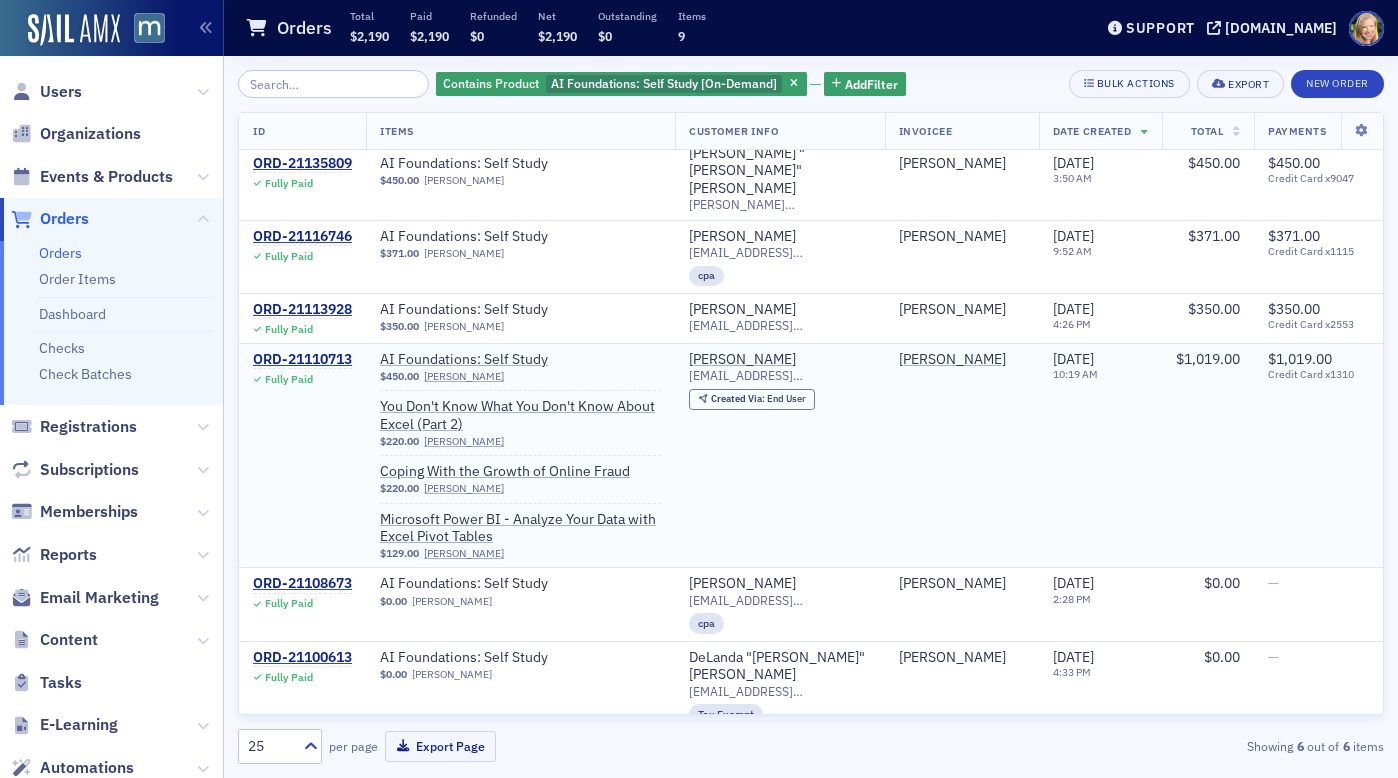 scroll, scrollTop: 0, scrollLeft: 0, axis: both 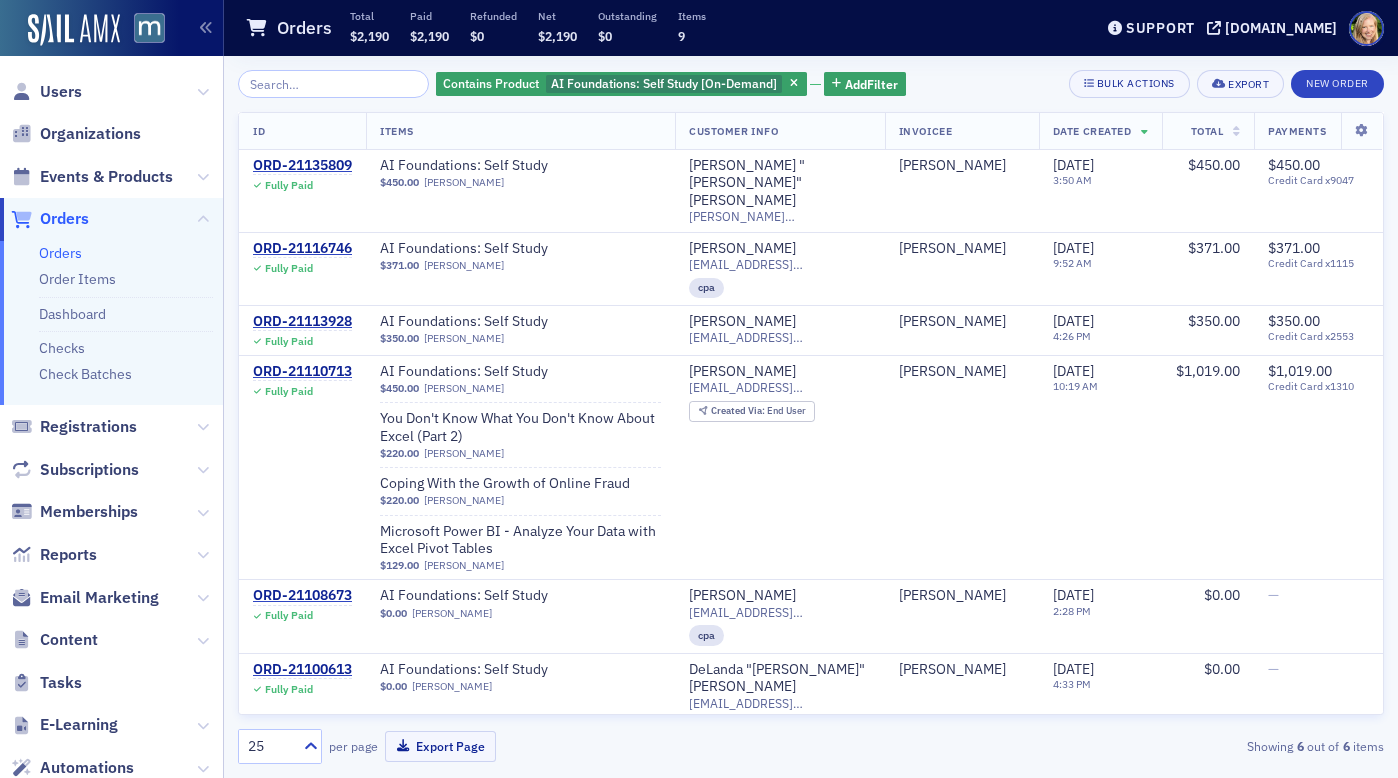 click on "Contains Product AI Foundations: Self Study [On-Demand] Add  Filter Bulk Actions Export New Order" 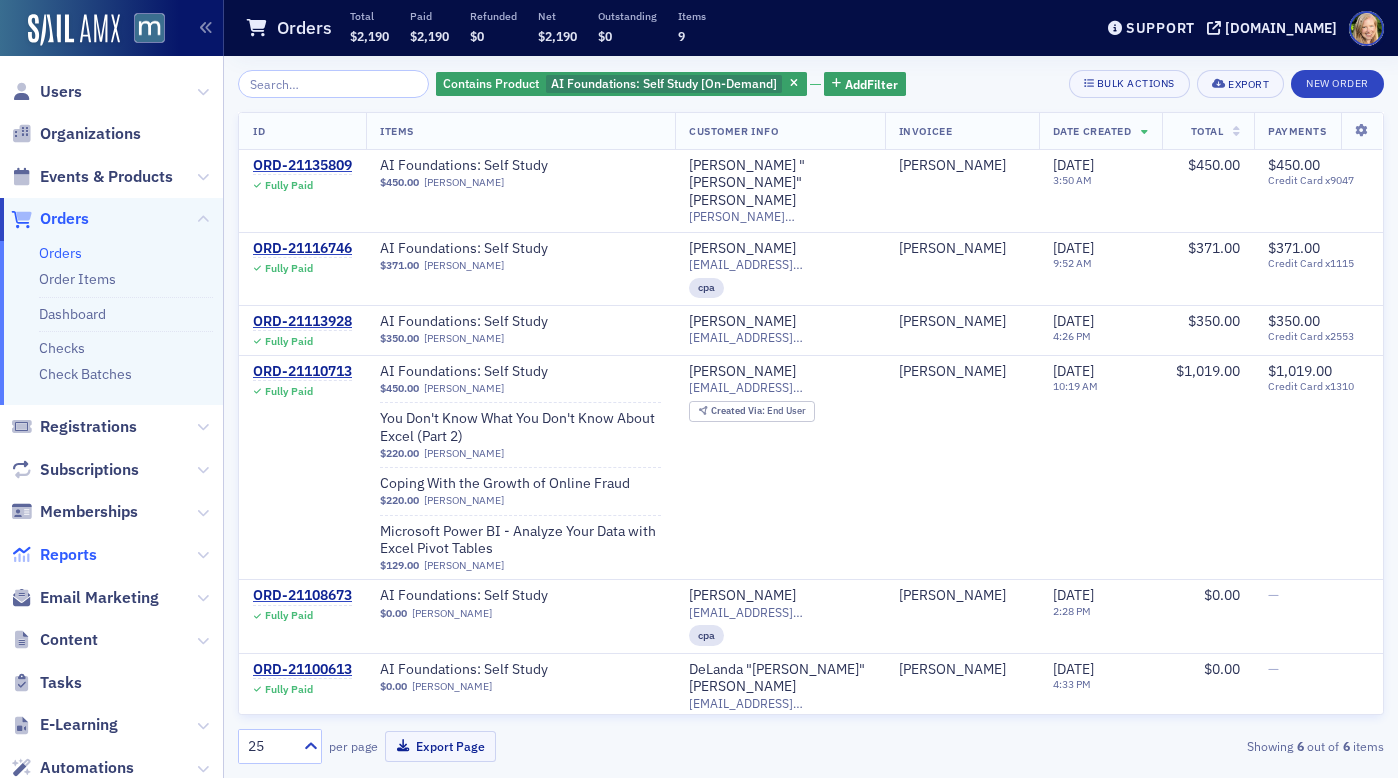 click on "Reports" 